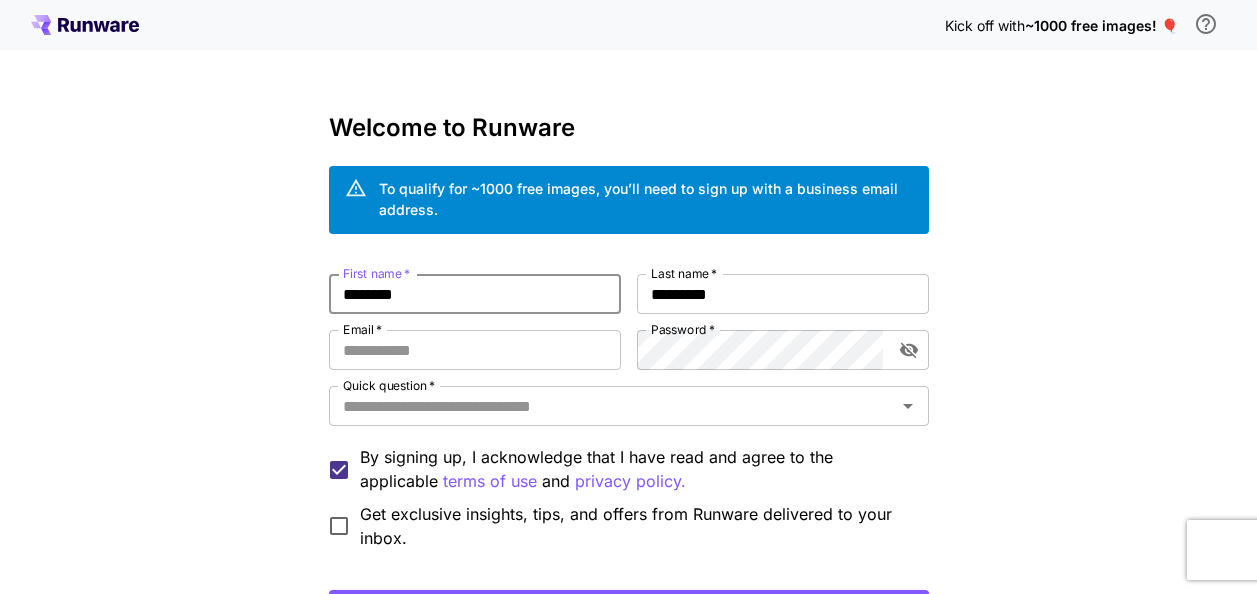 scroll, scrollTop: 0, scrollLeft: 0, axis: both 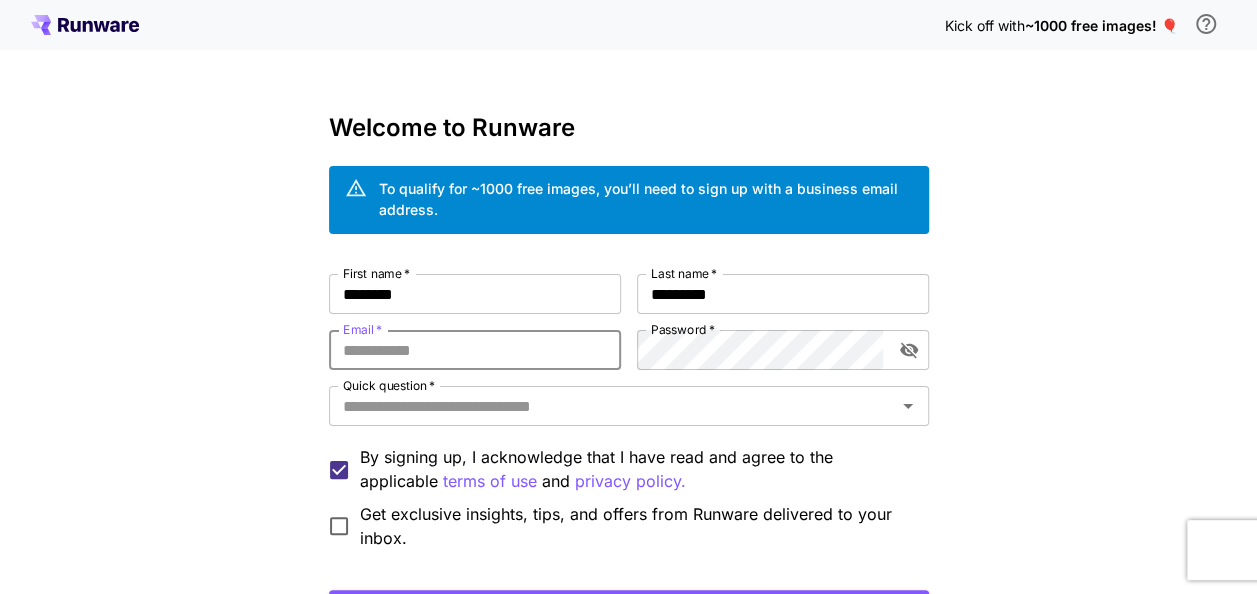 click on "Email   *" at bounding box center (475, 350) 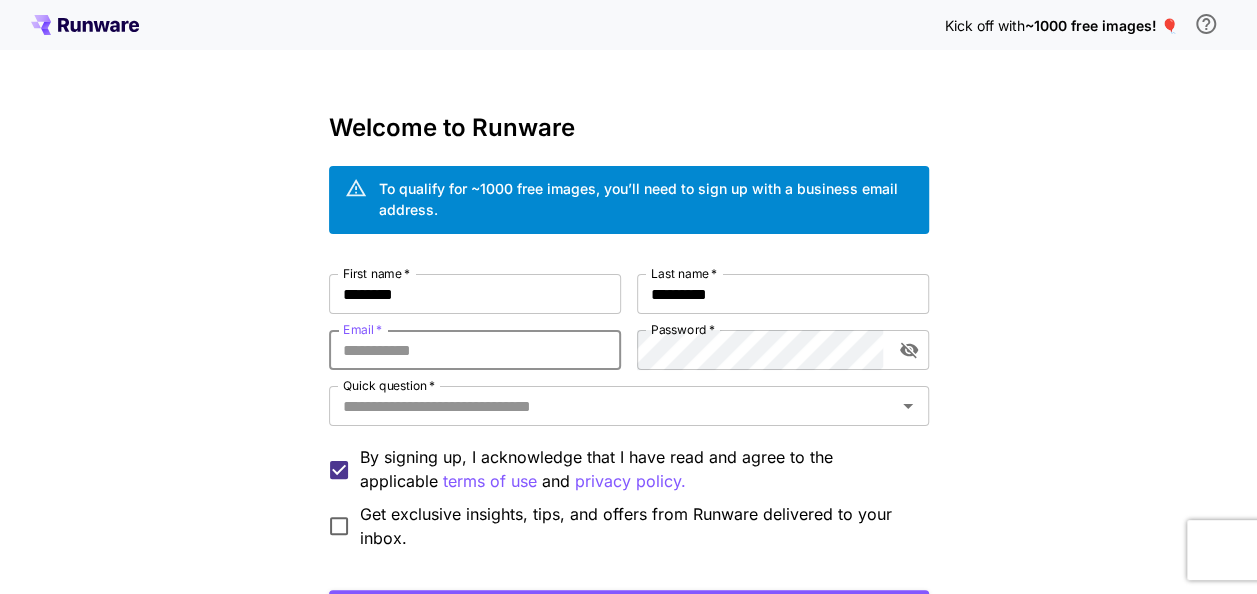 type on "**********" 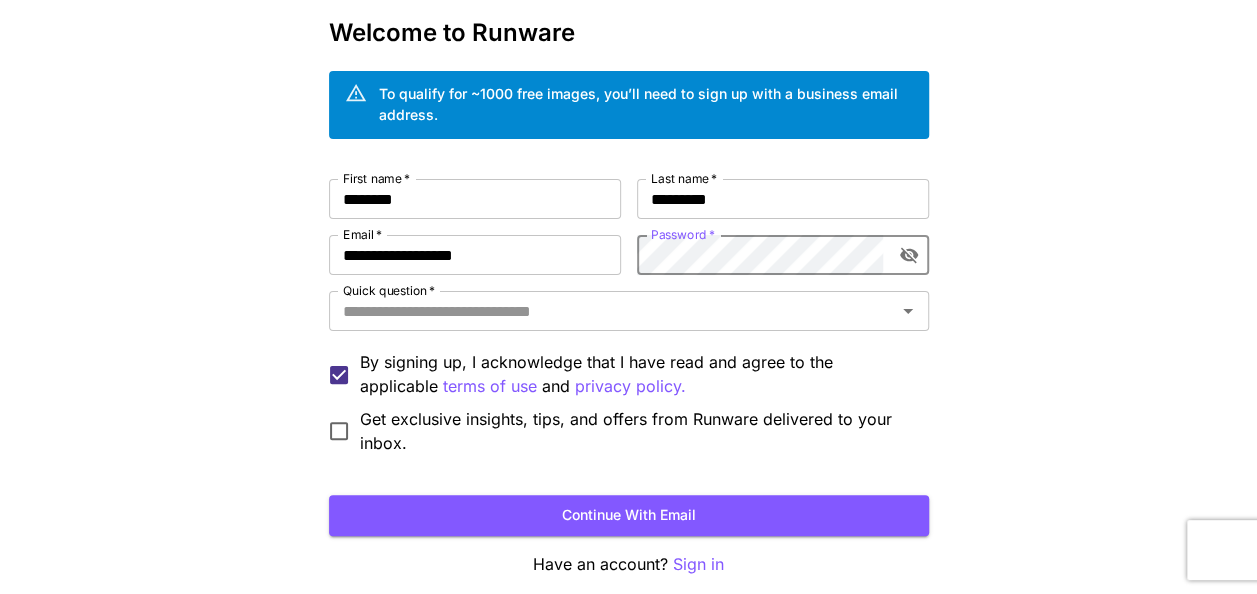scroll, scrollTop: 183, scrollLeft: 0, axis: vertical 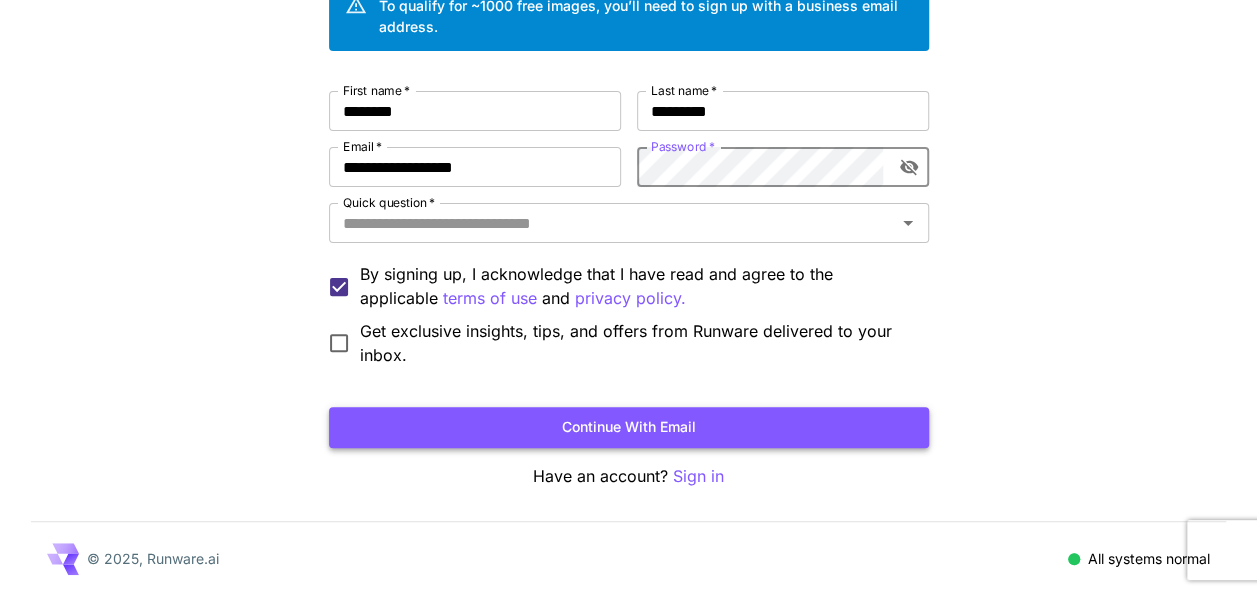 click on "Continue with email" at bounding box center [629, 427] 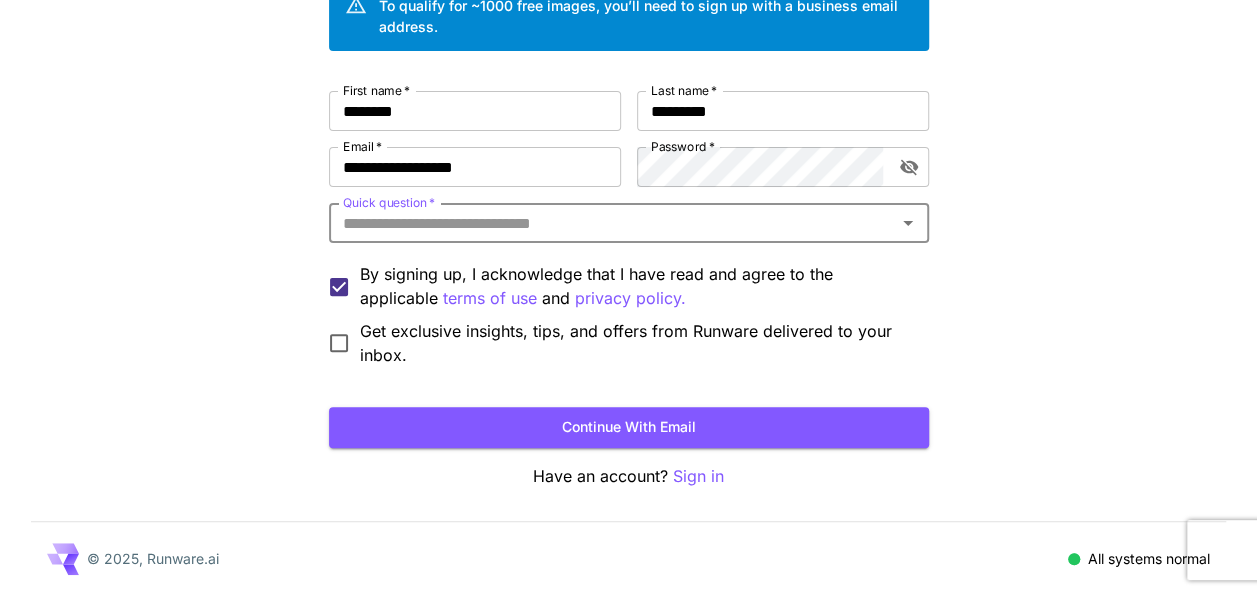 click on "Quick question   *" at bounding box center (612, 223) 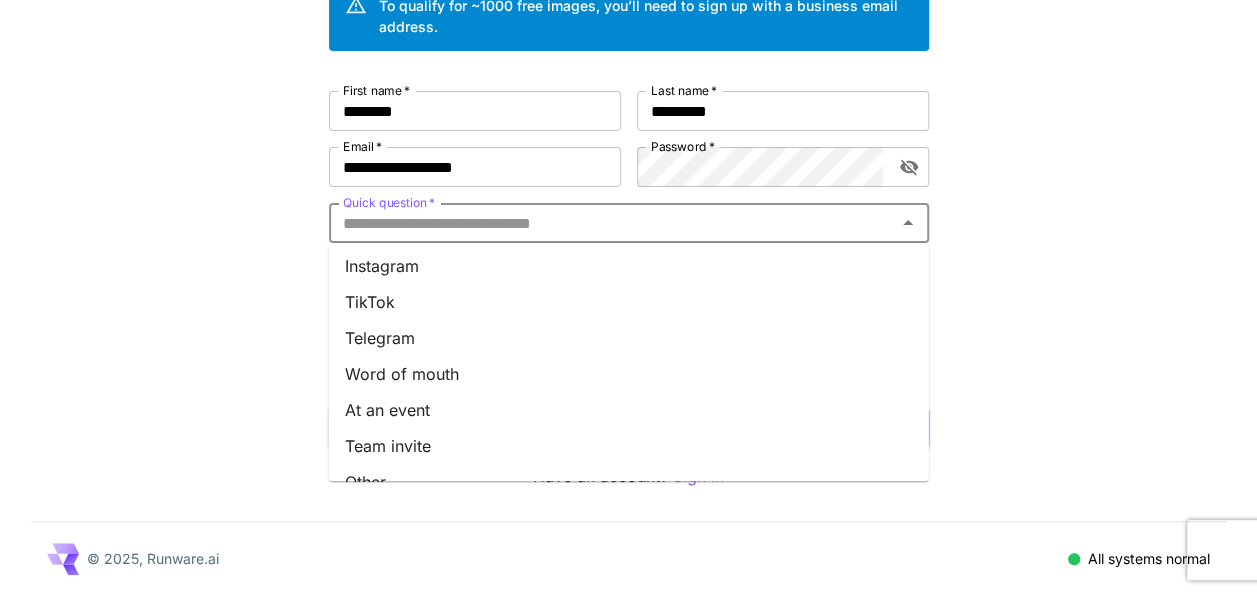 scroll, scrollTop: 318, scrollLeft: 0, axis: vertical 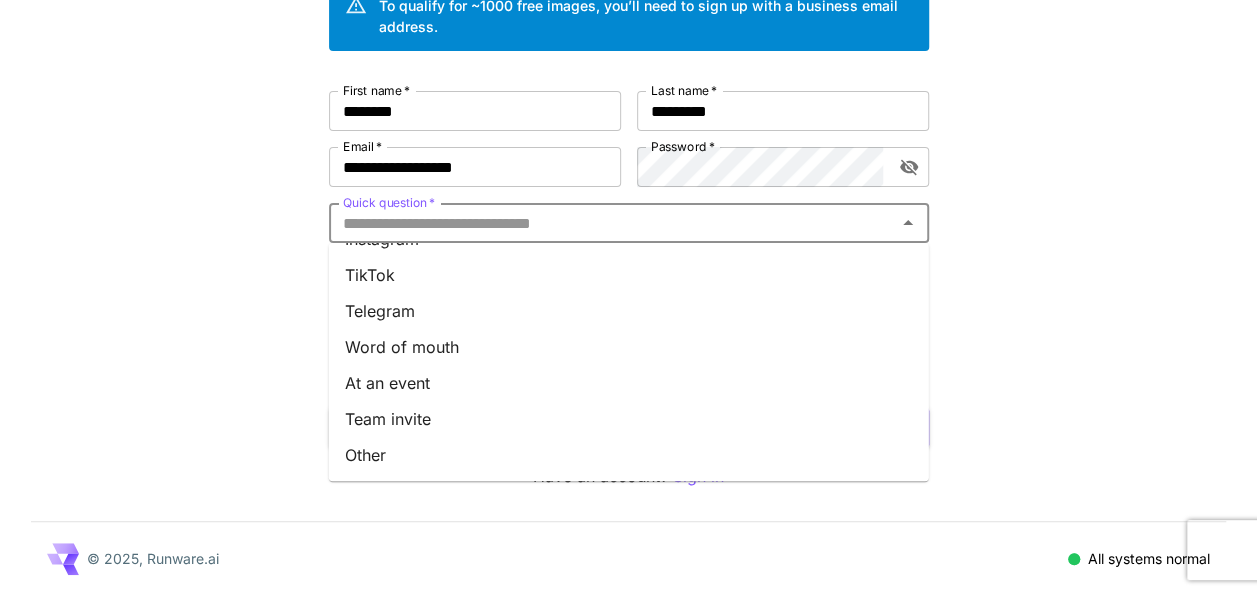 click on "Other" at bounding box center (629, 455) 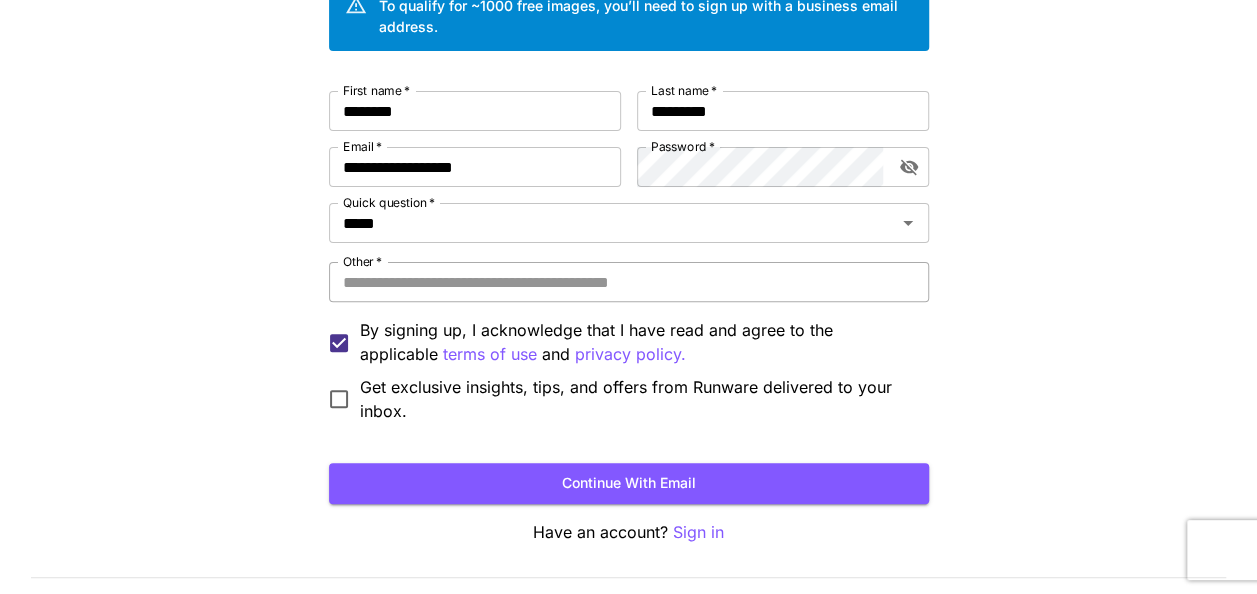 click on "Other   *" at bounding box center [629, 282] 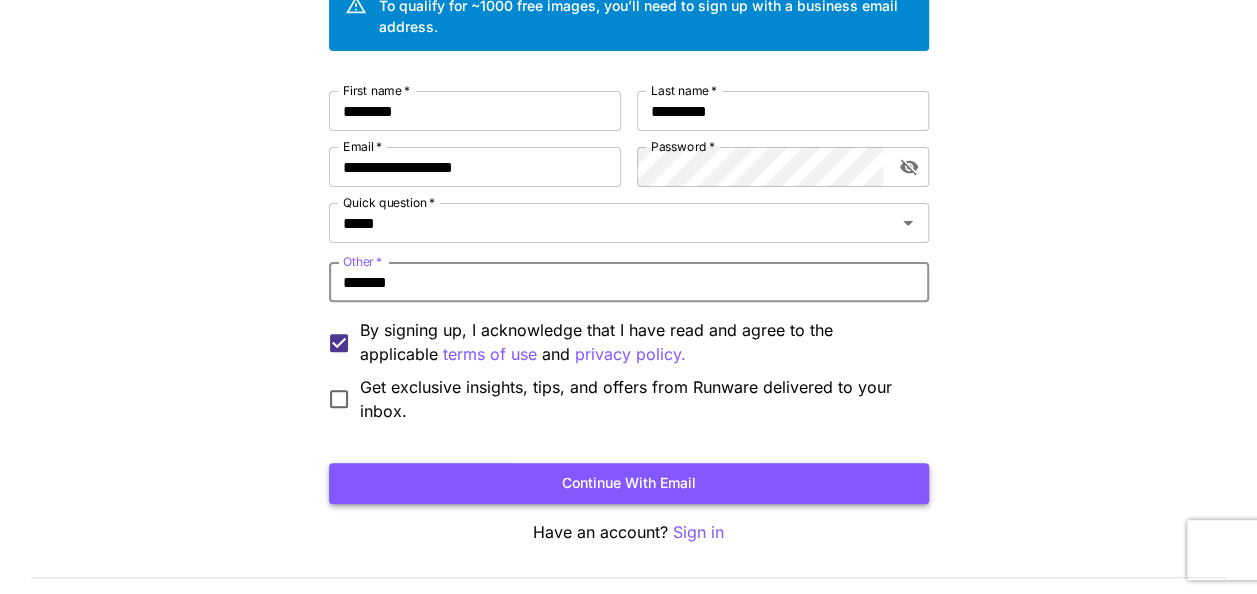 type on "*******" 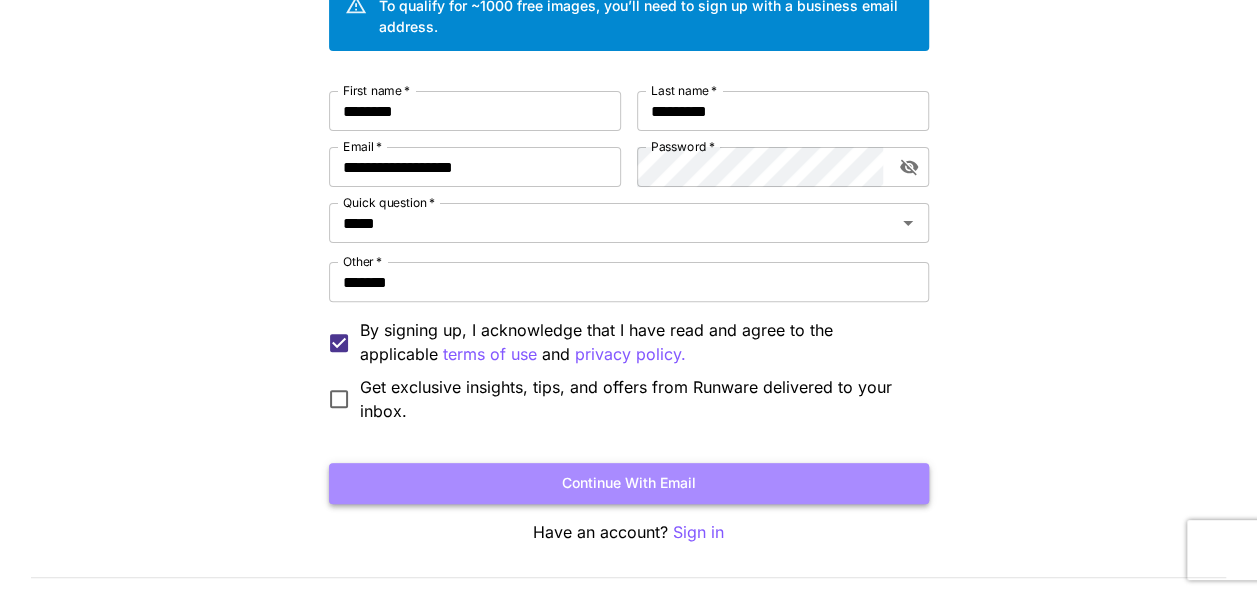 click on "Continue with email" at bounding box center (629, 483) 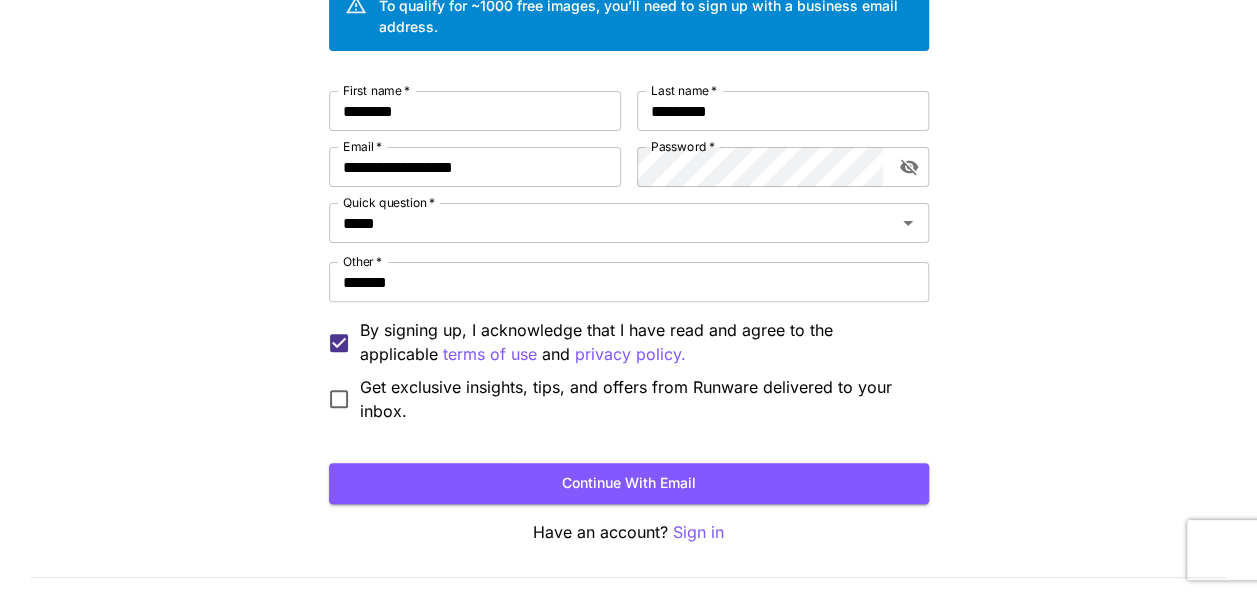 scroll, scrollTop: 0, scrollLeft: 0, axis: both 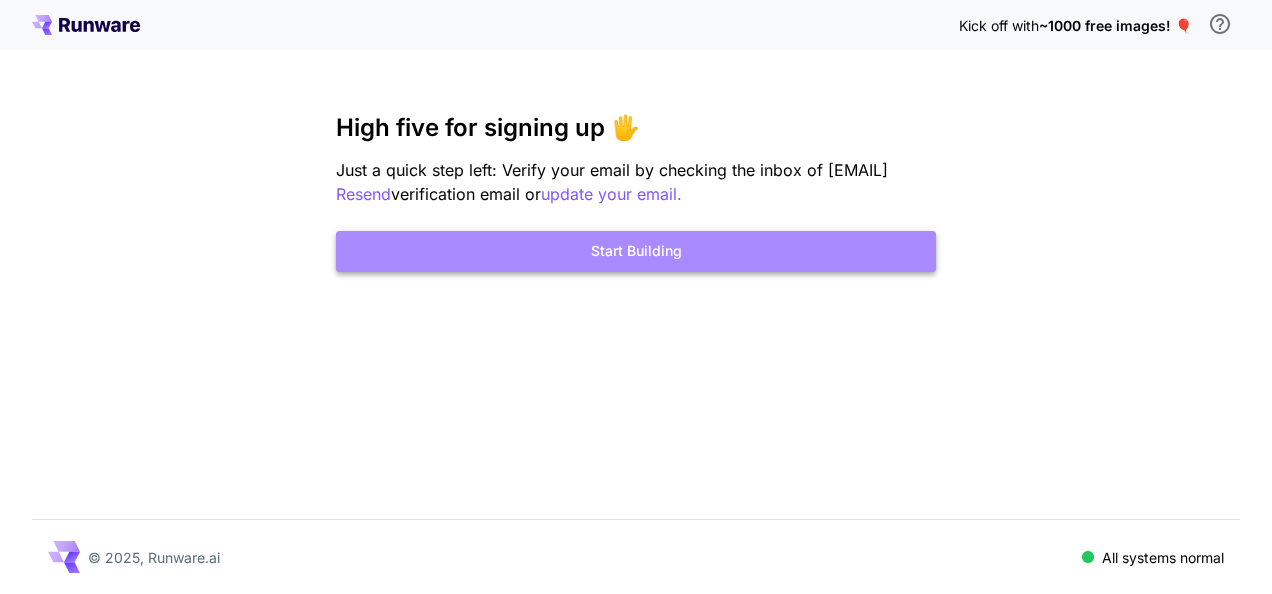 click on "Start Building" at bounding box center [636, 251] 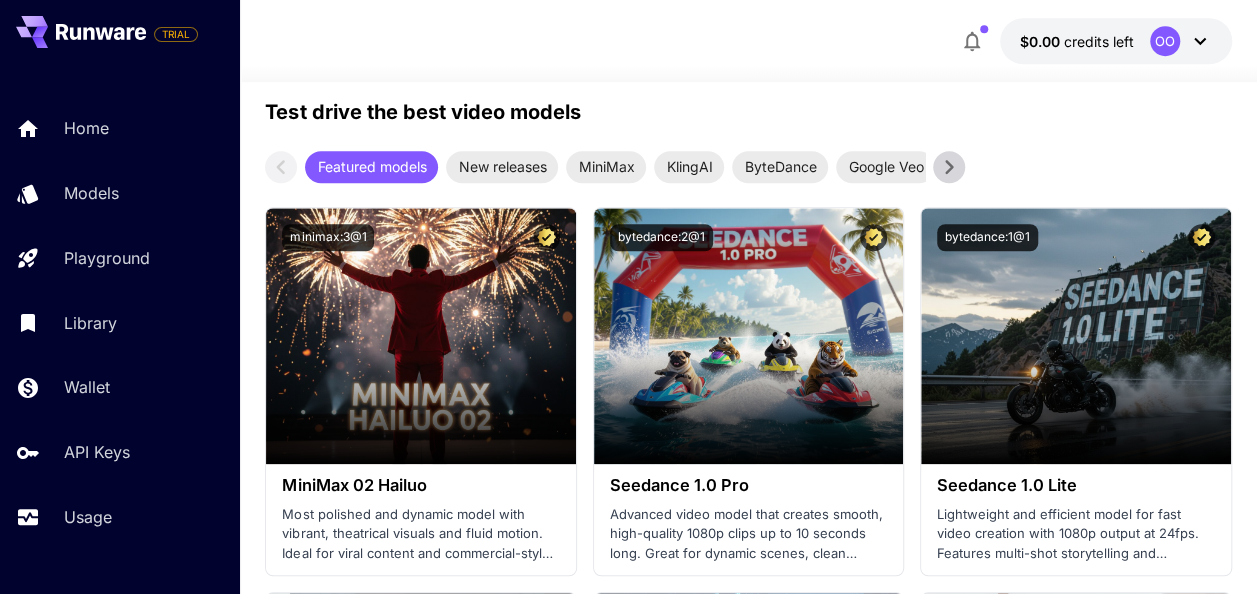 scroll, scrollTop: 700, scrollLeft: 0, axis: vertical 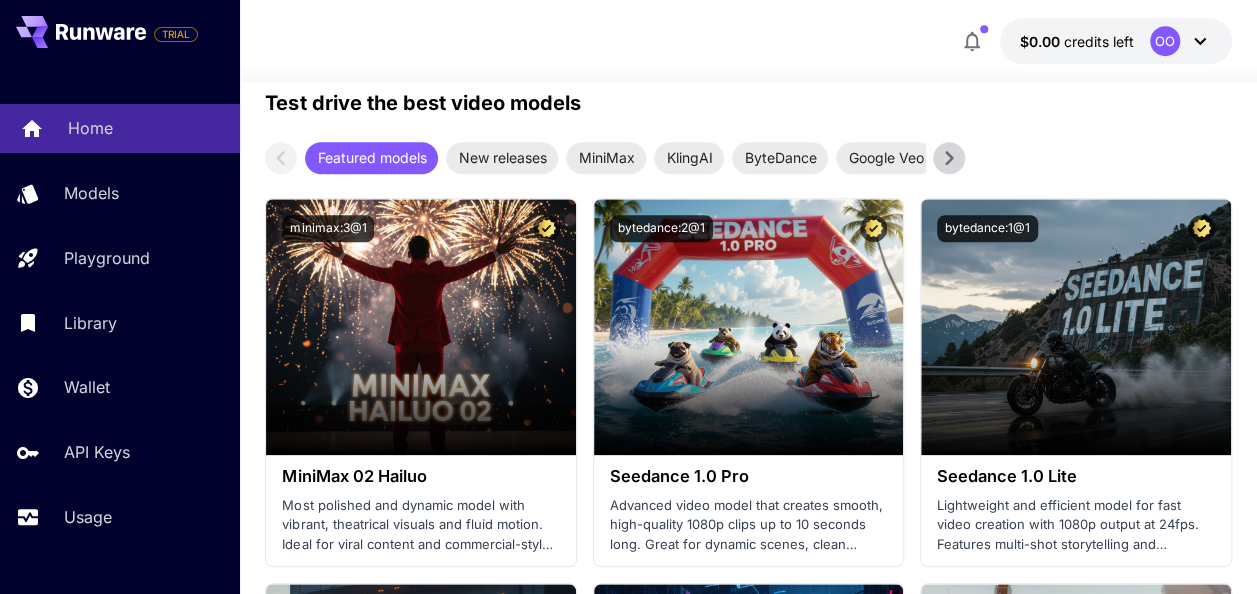 click on "Home" at bounding box center (90, 128) 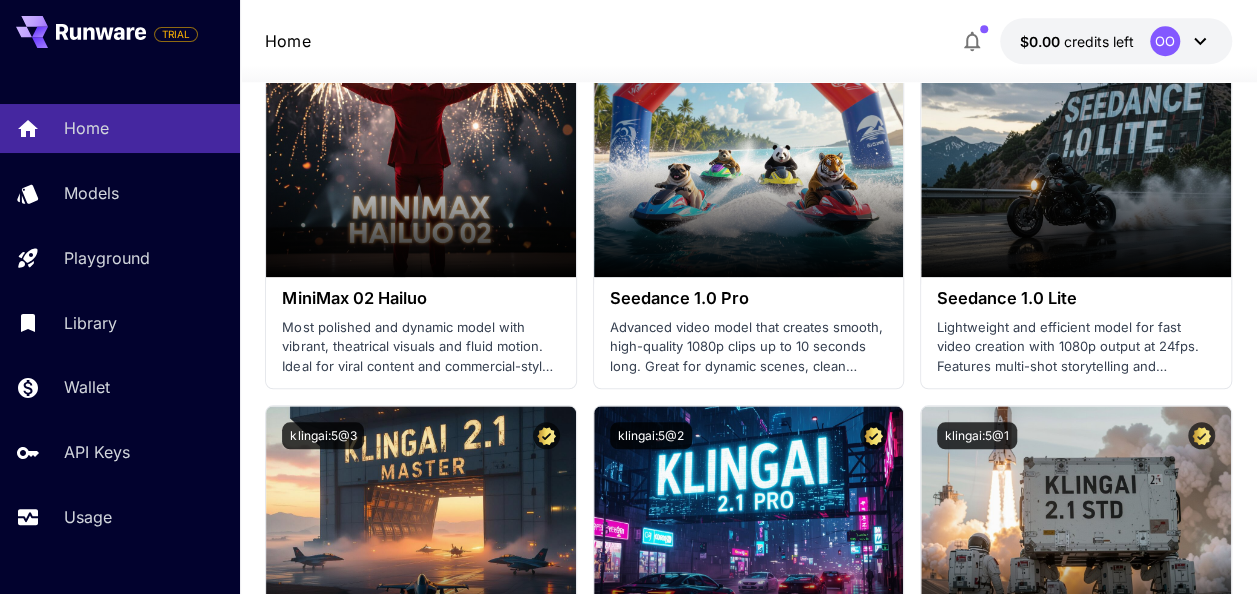 scroll, scrollTop: 1100, scrollLeft: 0, axis: vertical 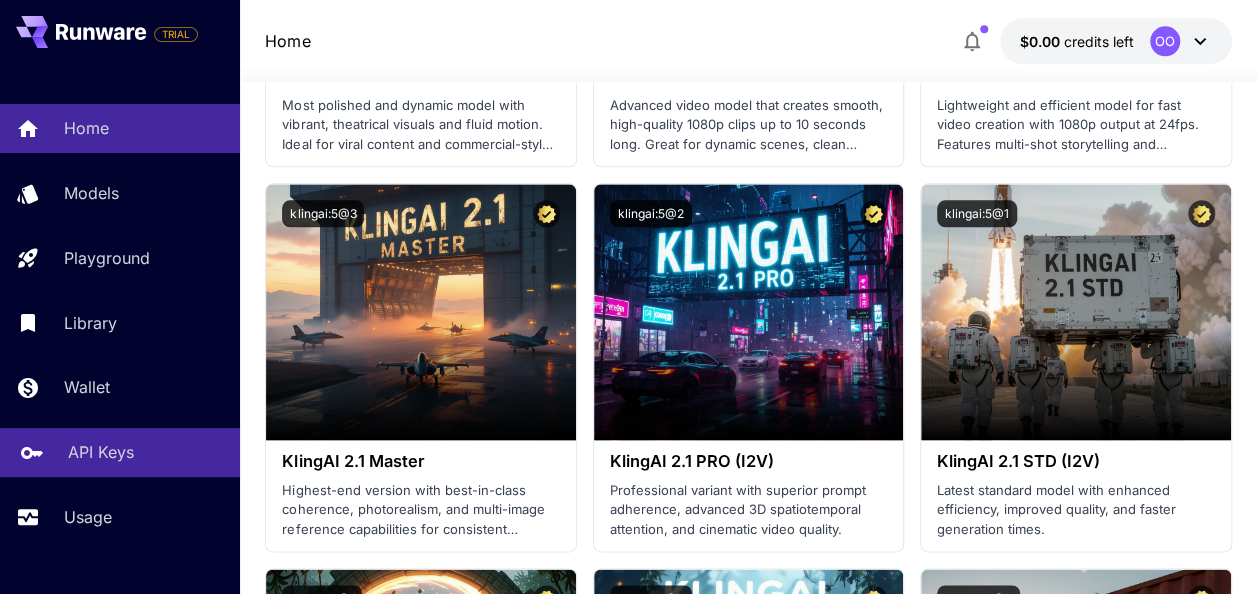 click on "API Keys" at bounding box center (101, 452) 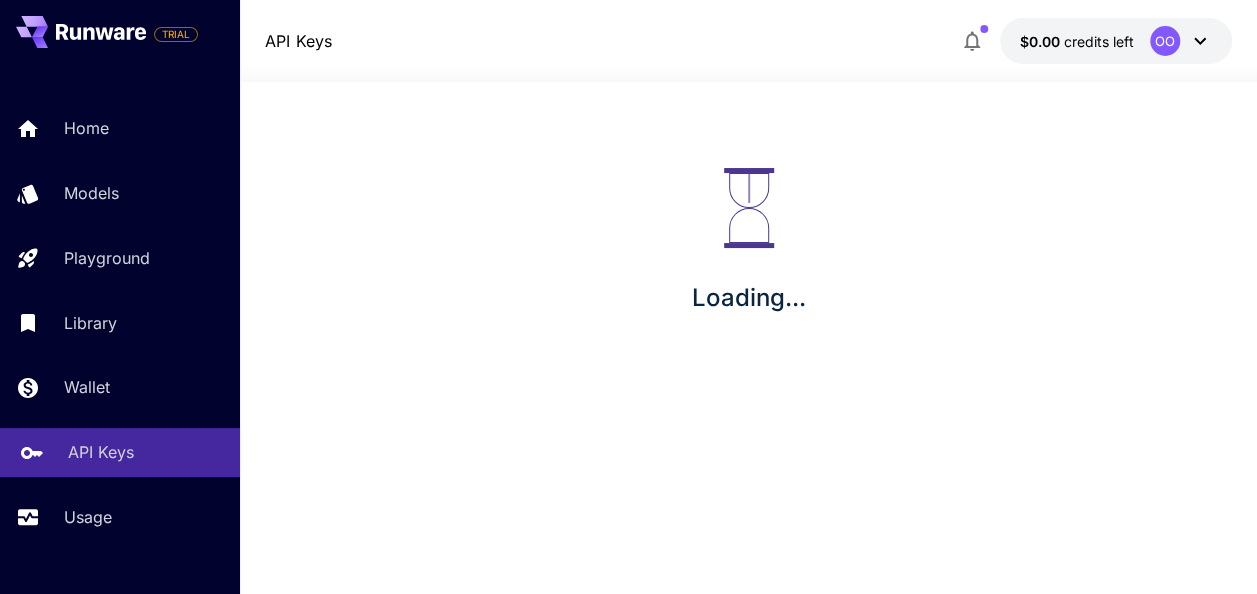 scroll, scrollTop: 0, scrollLeft: 0, axis: both 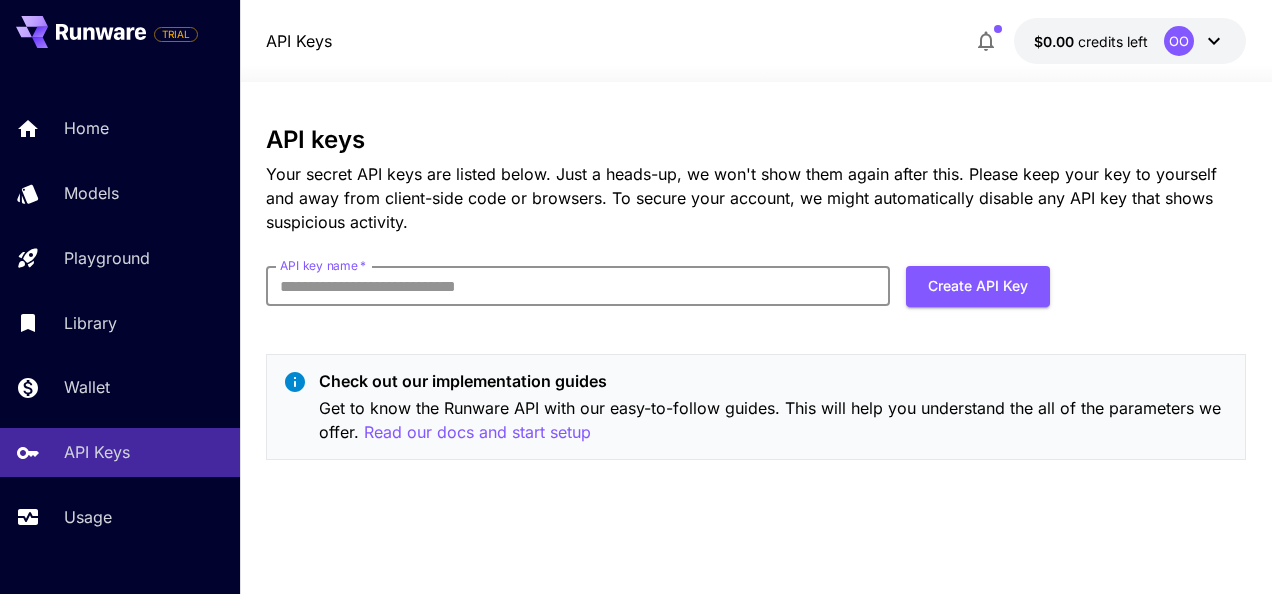 click on "API key name   *" at bounding box center (578, 286) 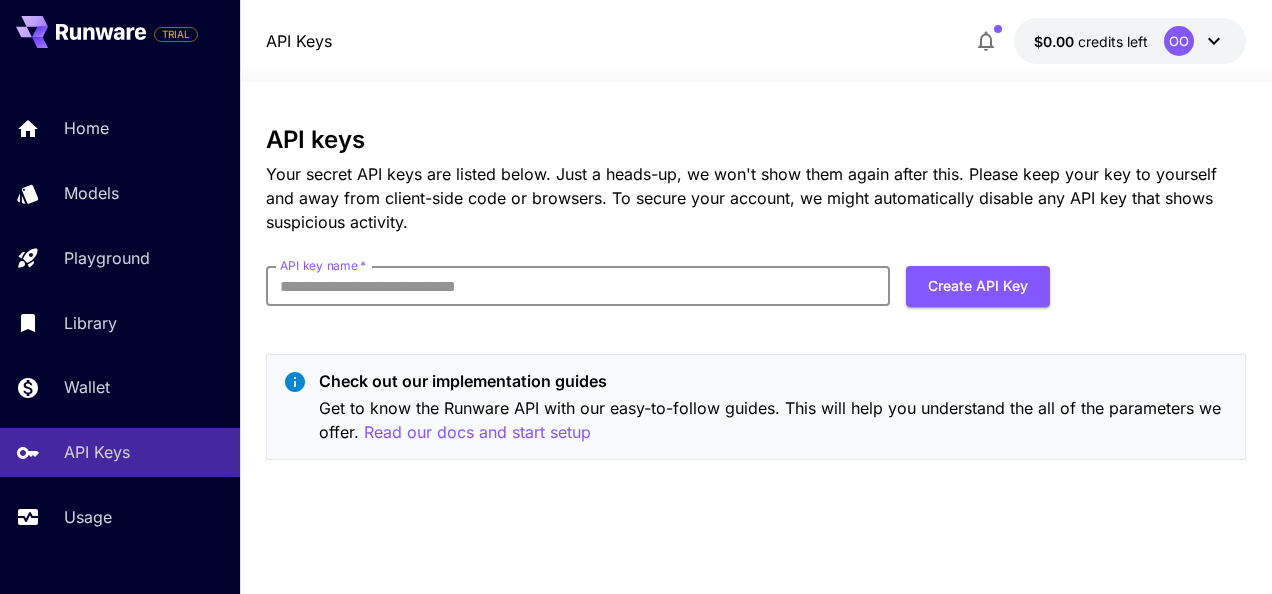 type on "**********" 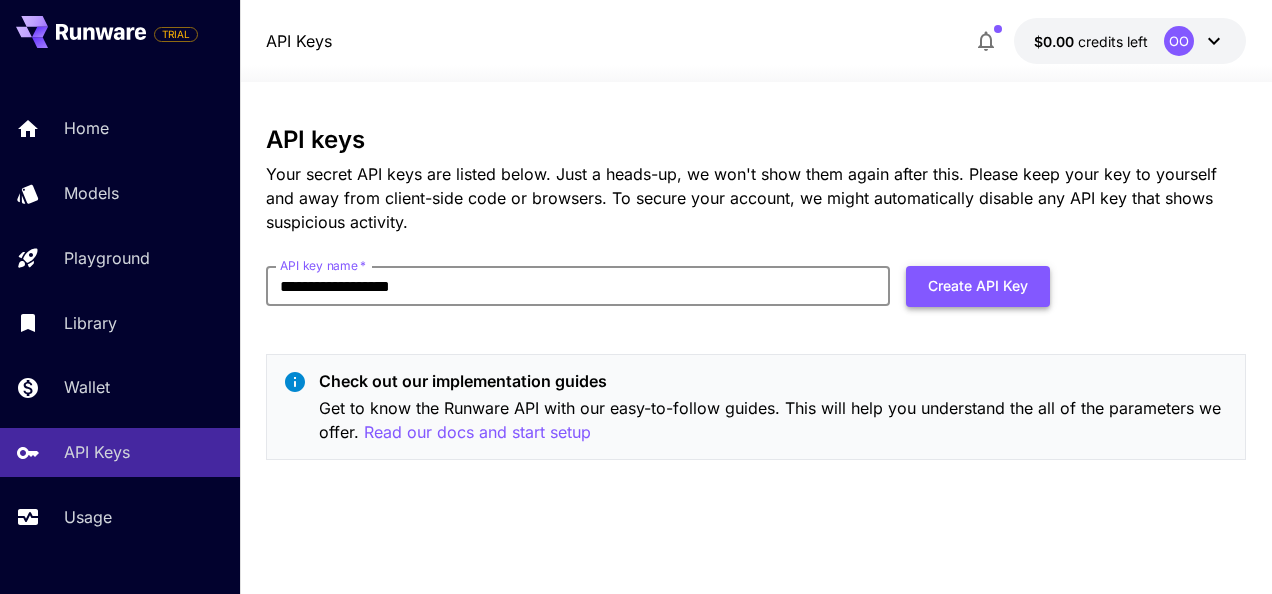 click on "Create API Key" at bounding box center [978, 286] 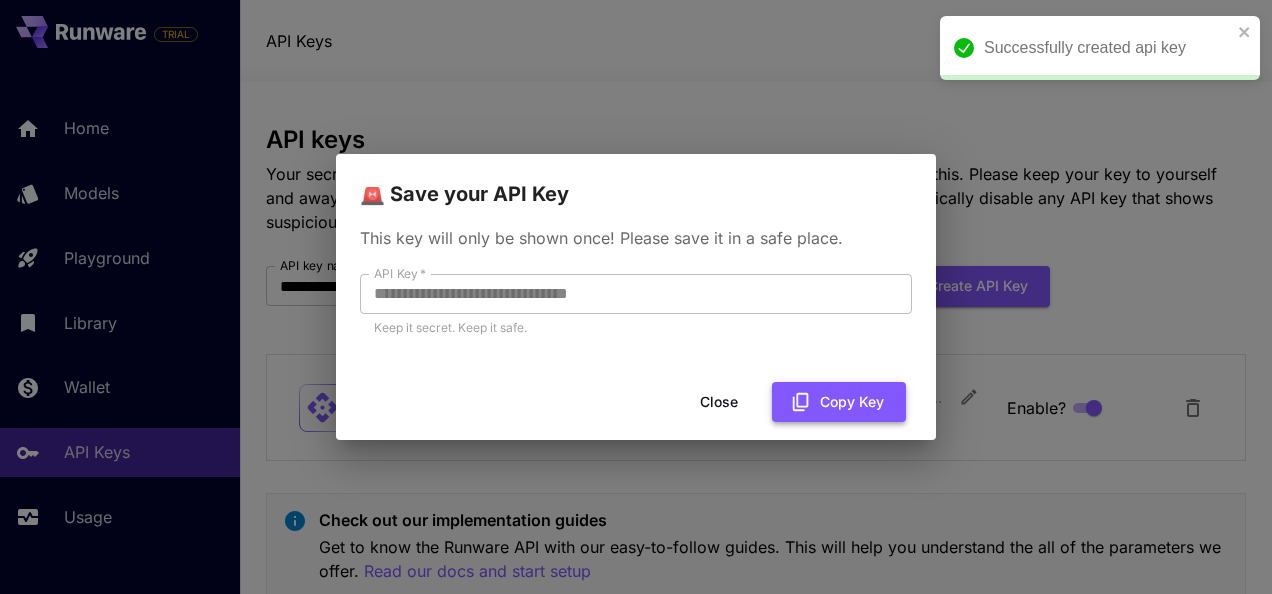 click on "Copy Key" at bounding box center [839, 402] 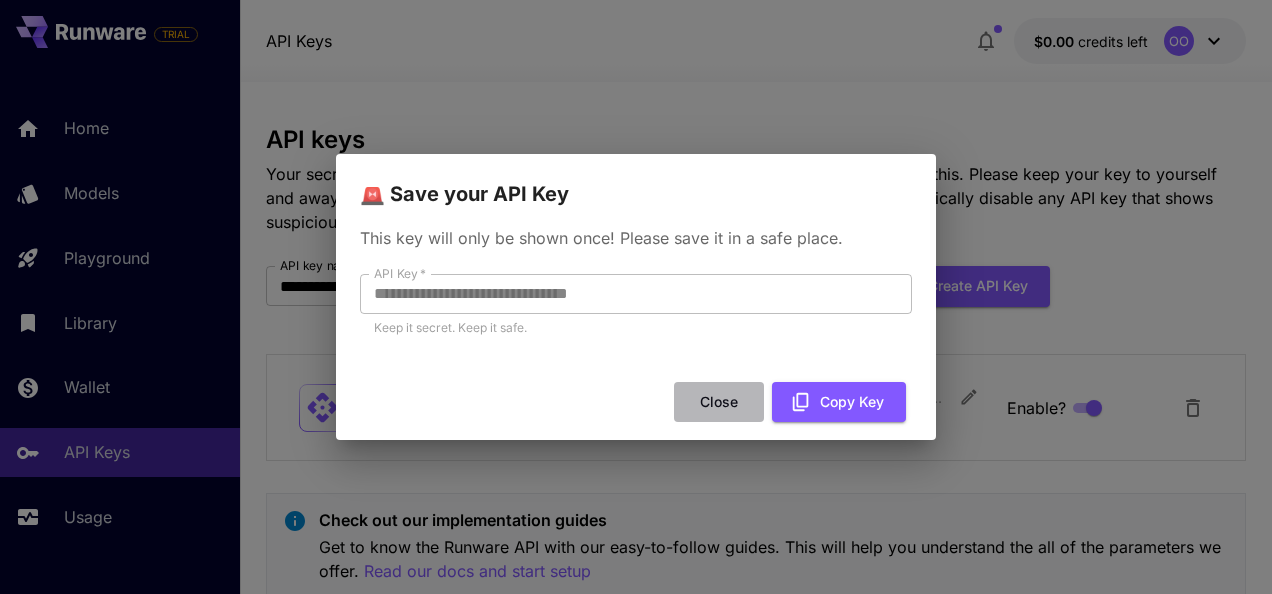 click on "Close" at bounding box center [719, 402] 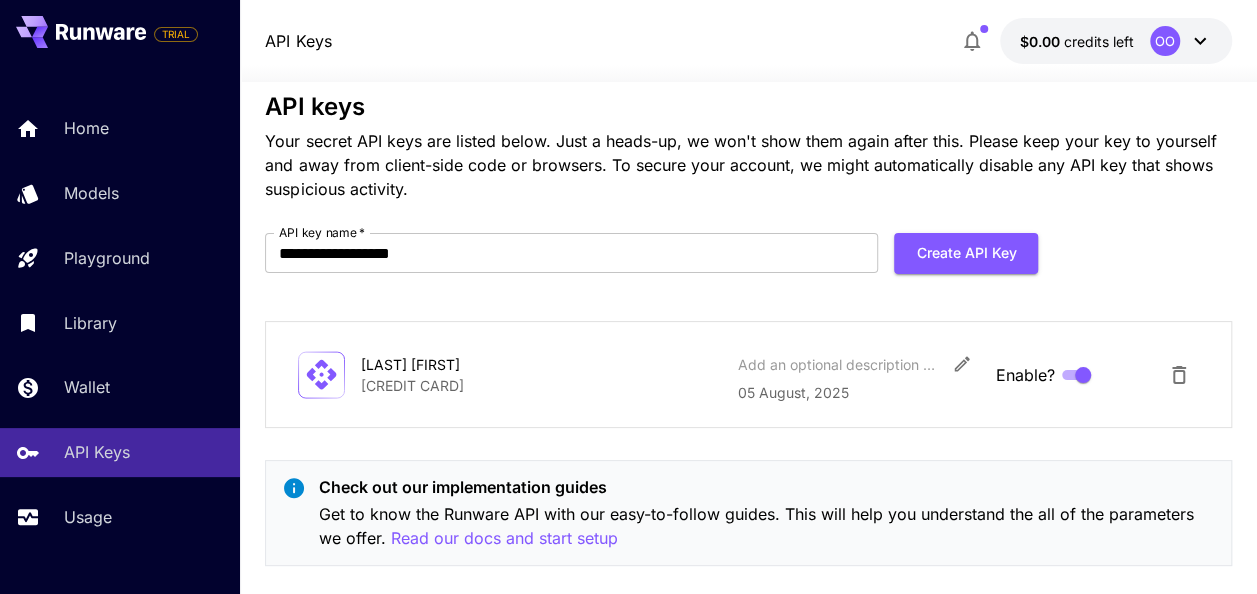 scroll, scrollTop: 63, scrollLeft: 0, axis: vertical 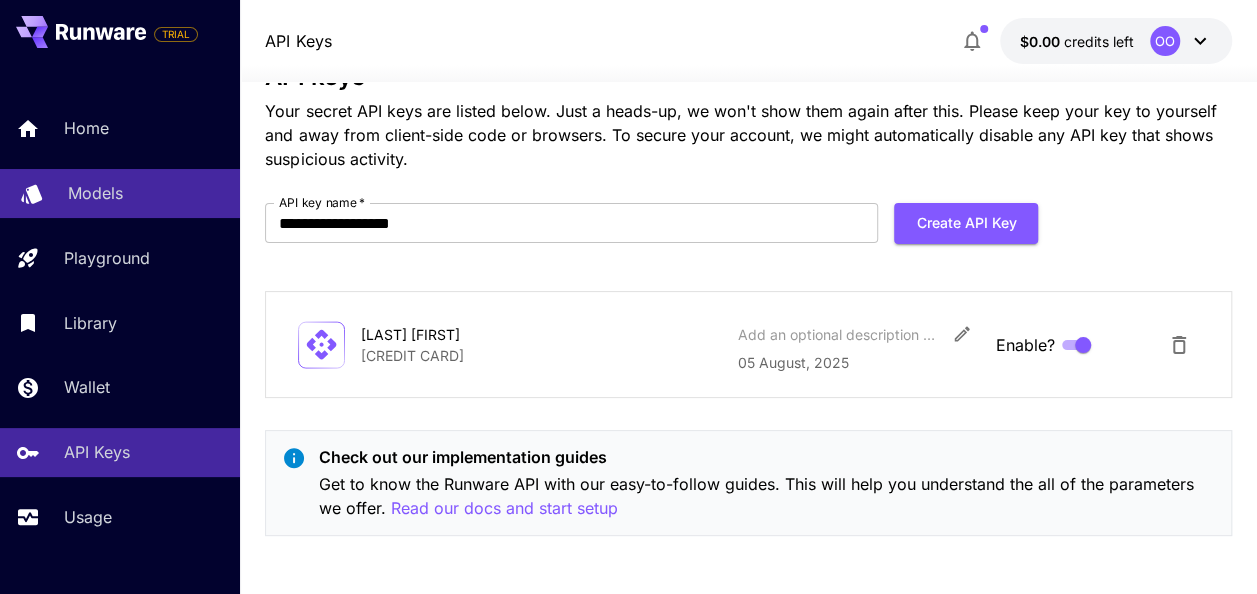 click on "Models" at bounding box center (120, 193) 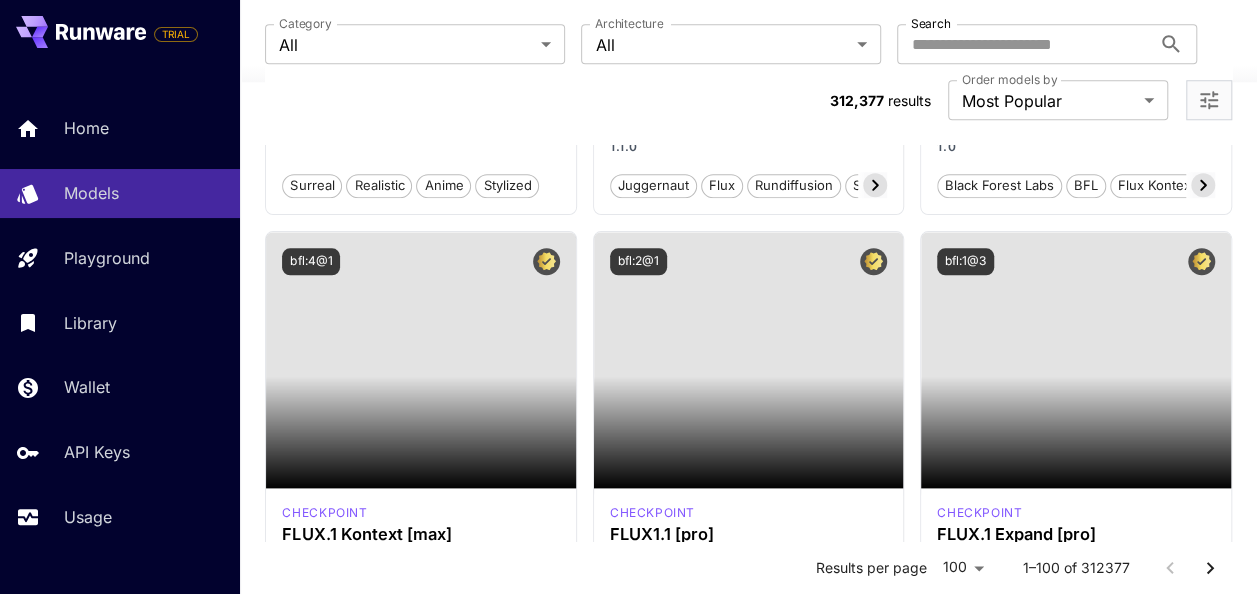 scroll, scrollTop: 900, scrollLeft: 0, axis: vertical 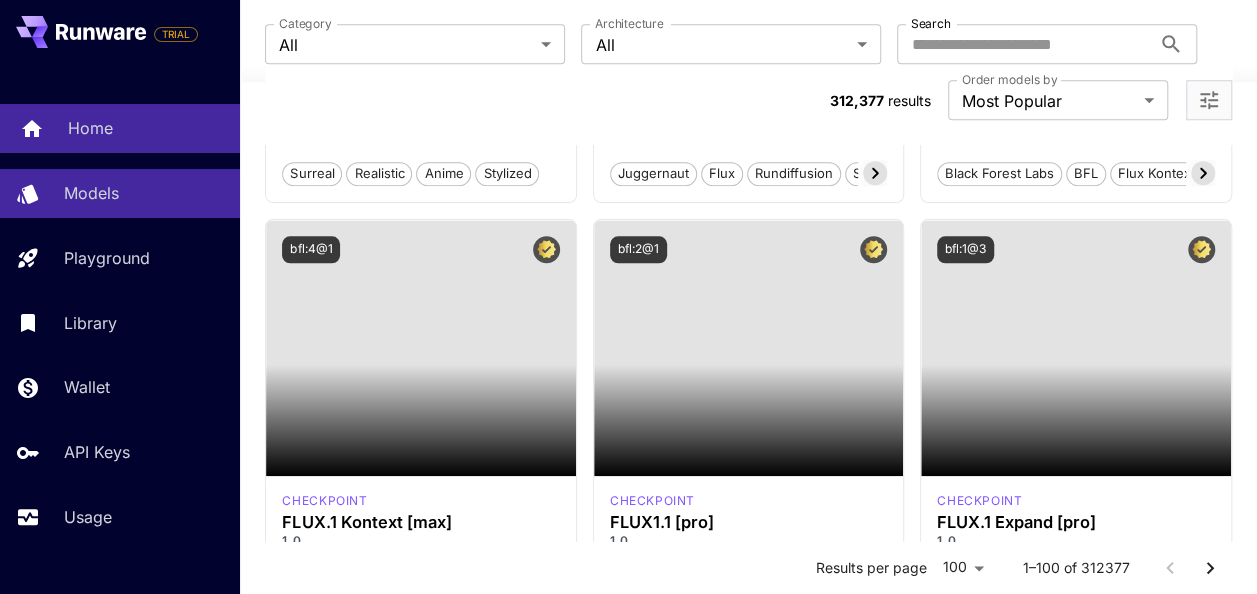 click on "Home" at bounding box center [146, 128] 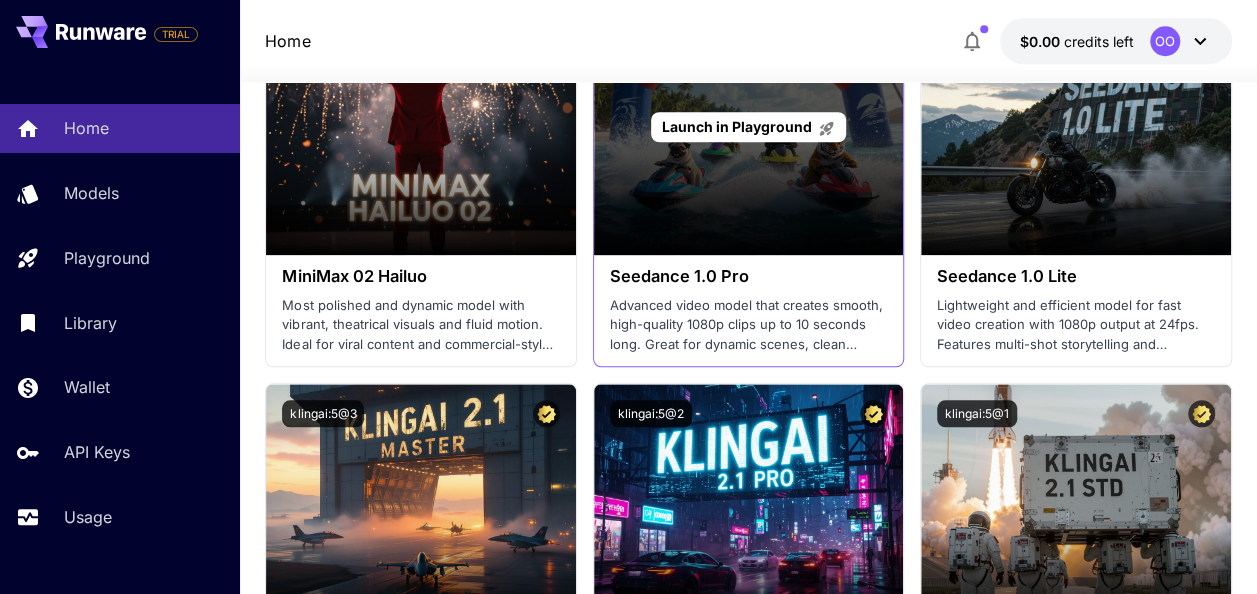 click on "Launch in Playground" at bounding box center [748, 127] 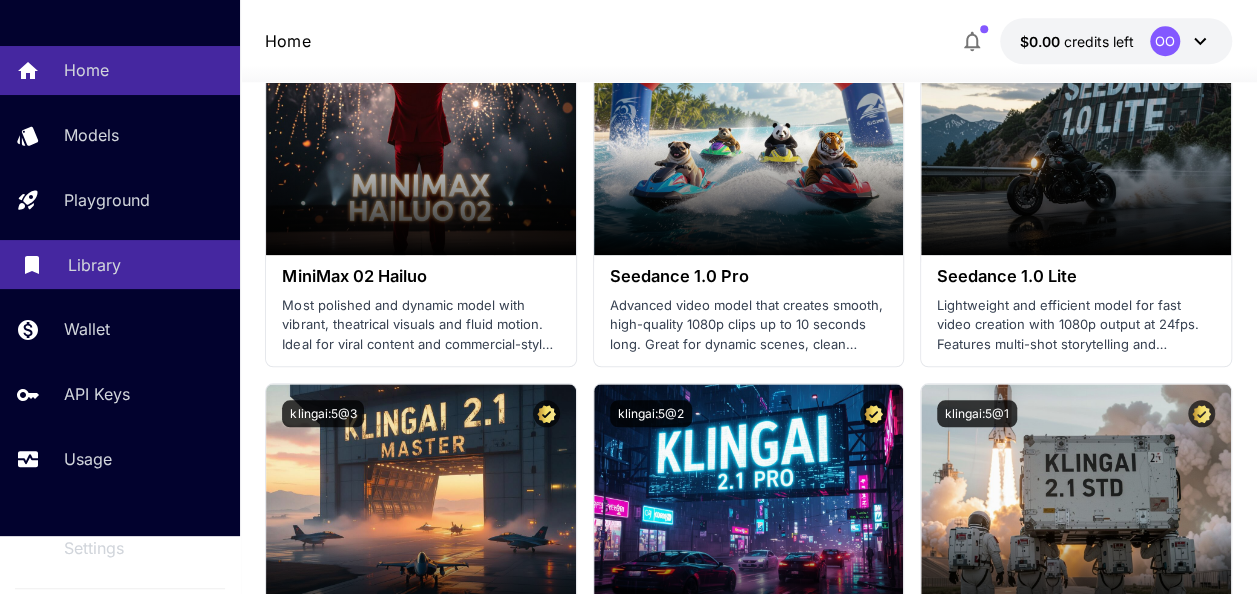 scroll, scrollTop: 106, scrollLeft: 0, axis: vertical 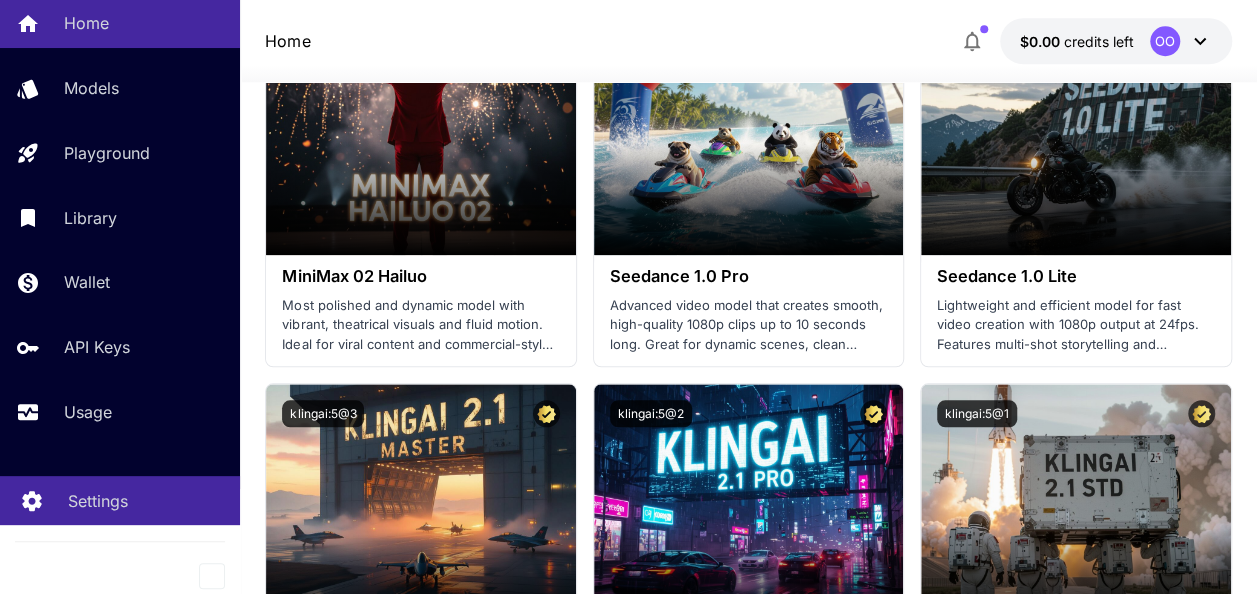 click on "Settings" at bounding box center [98, 501] 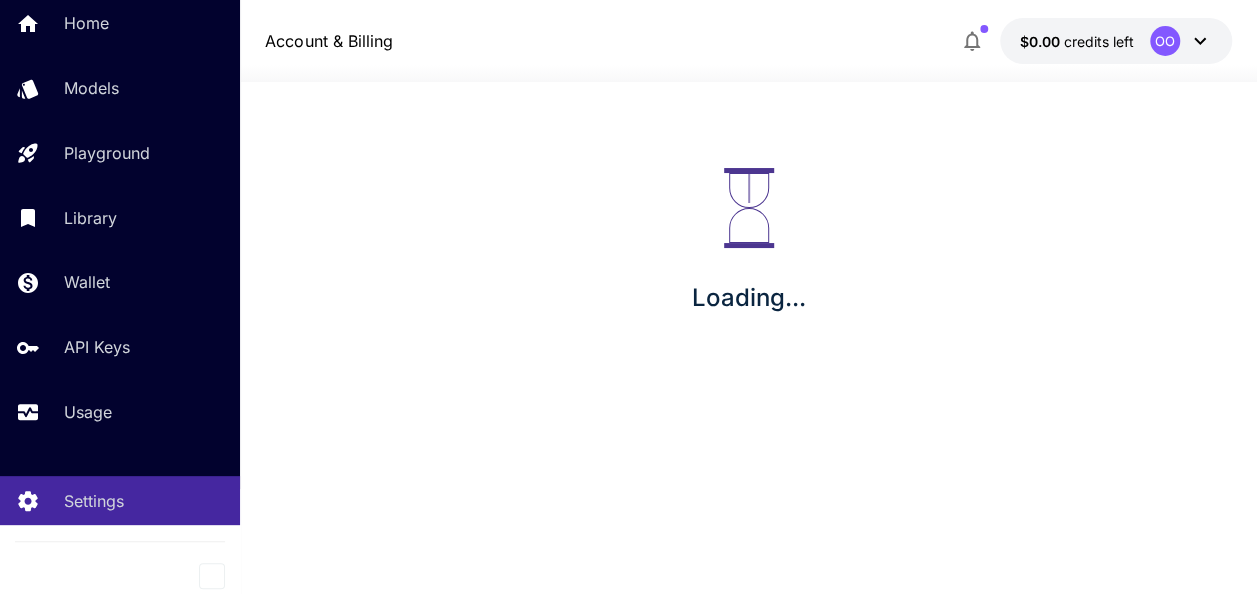 scroll, scrollTop: 0, scrollLeft: 0, axis: both 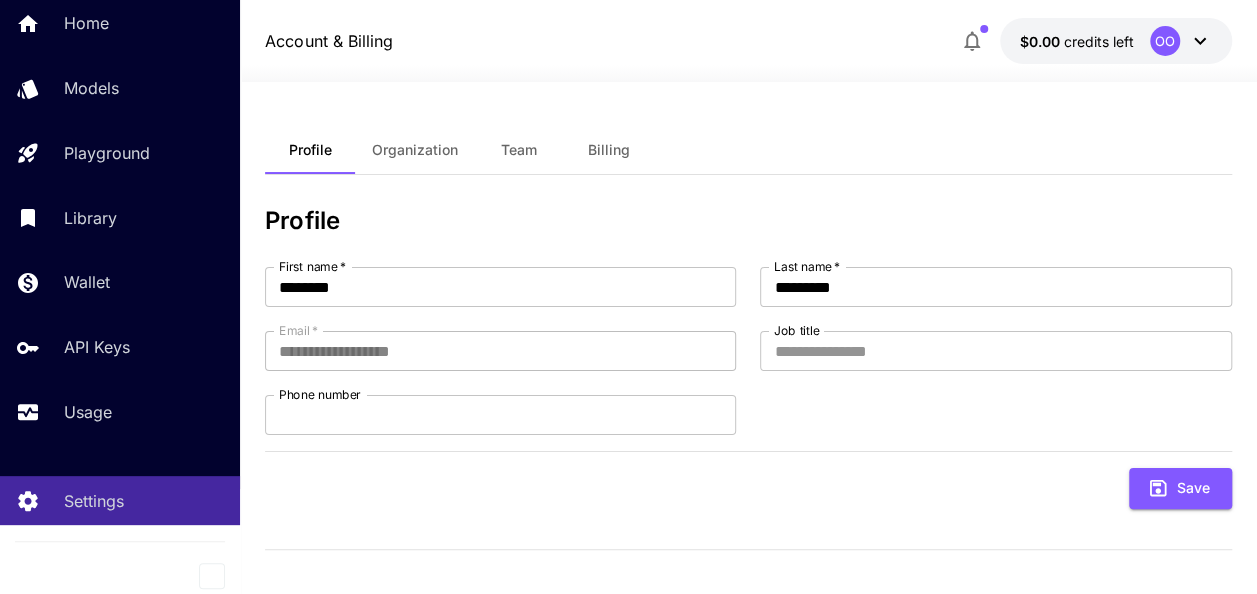 click on "Organization" at bounding box center [414, 150] 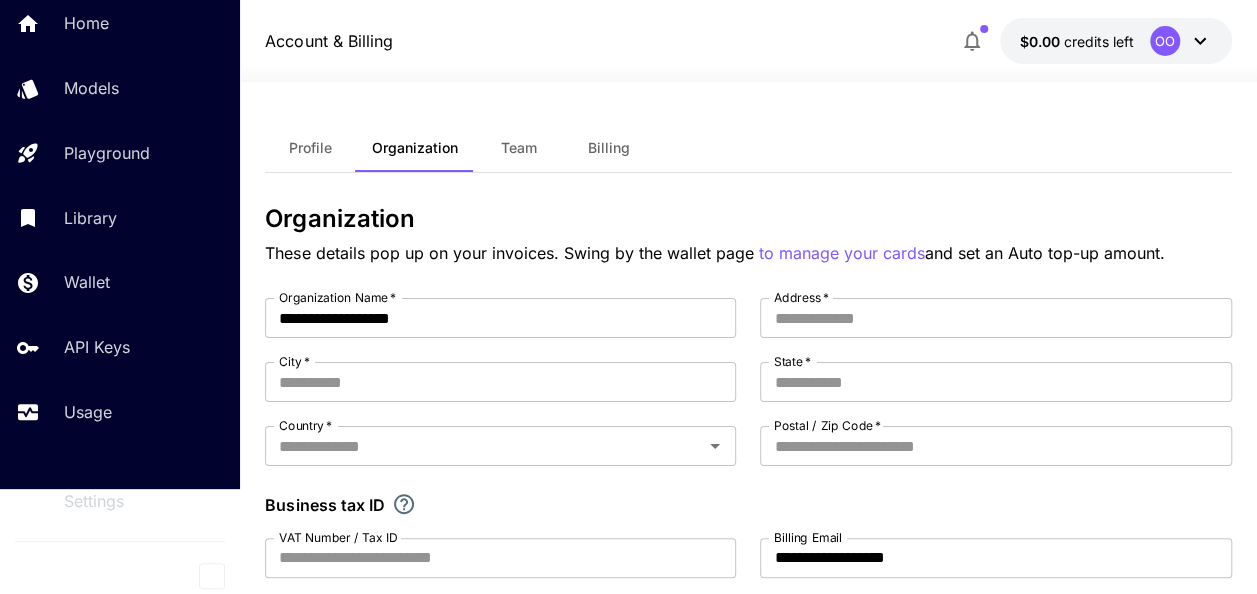 scroll, scrollTop: 0, scrollLeft: 0, axis: both 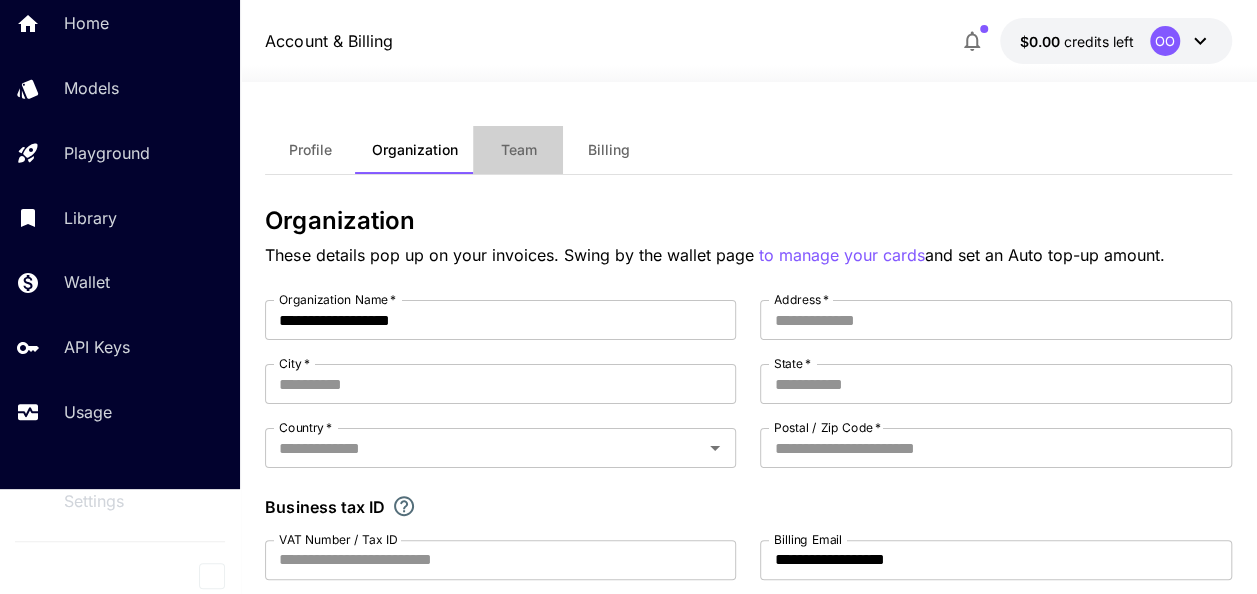 click on "Team" at bounding box center (518, 150) 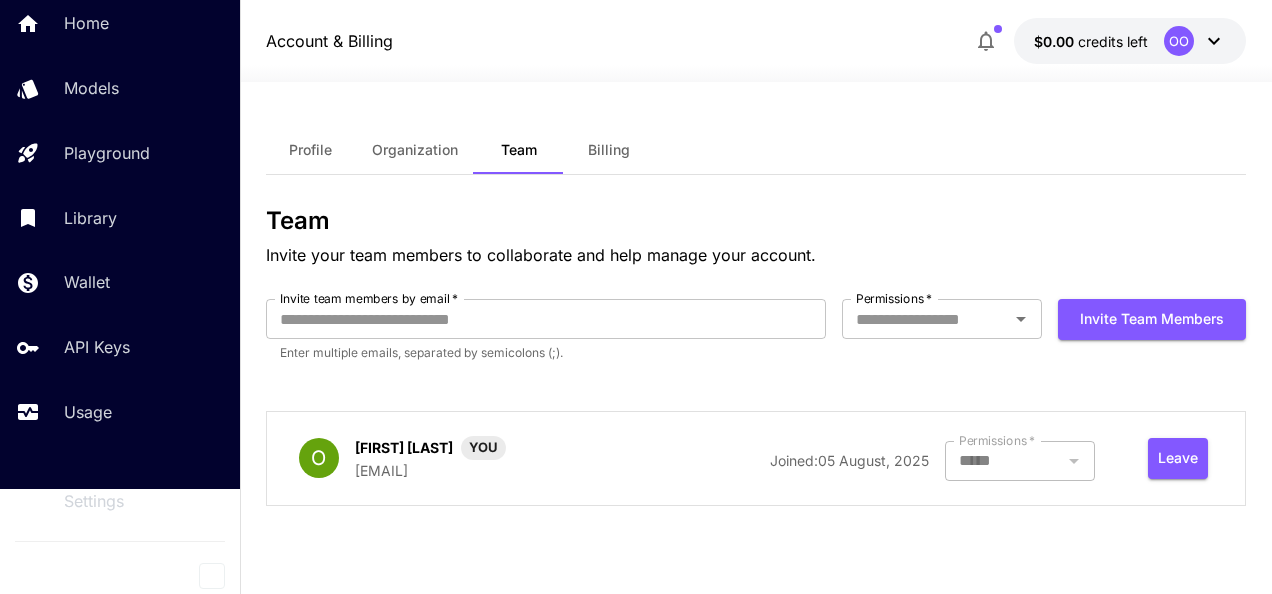 click on "Billing" at bounding box center [609, 150] 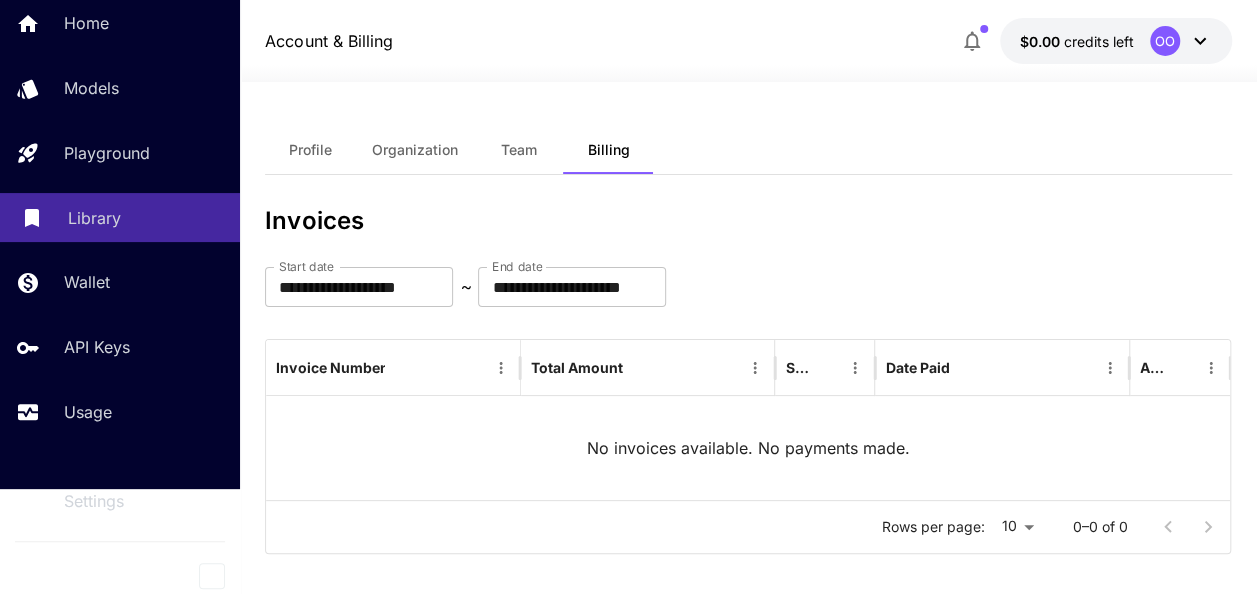 scroll, scrollTop: 0, scrollLeft: 0, axis: both 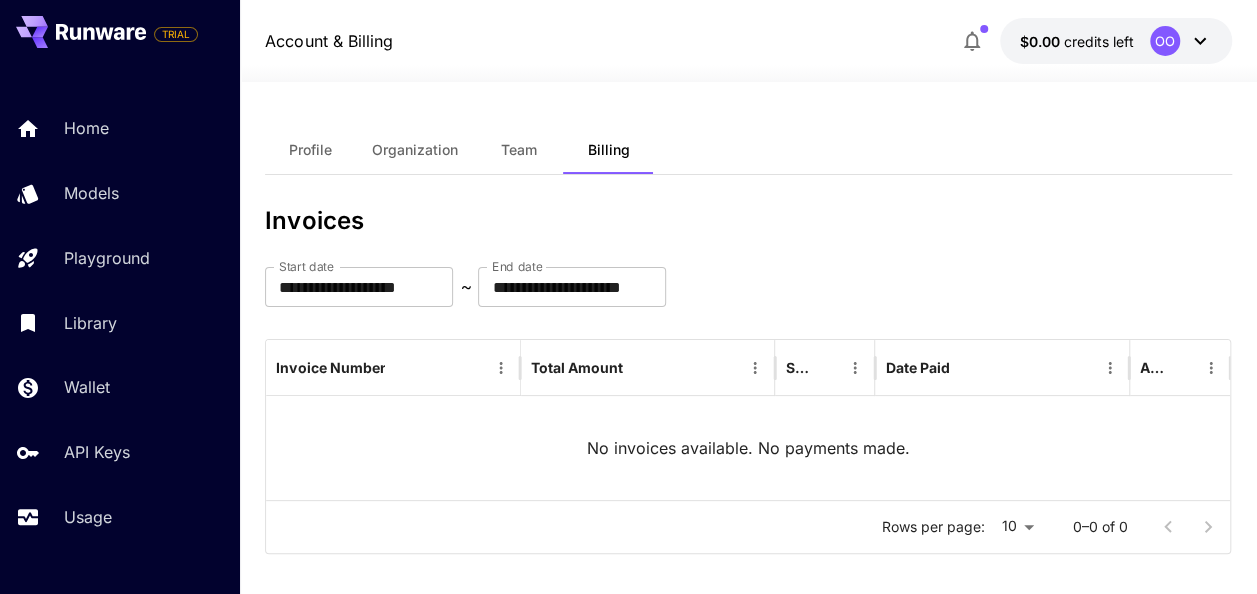 drag, startPoint x: 124, startPoint y: 126, endPoint x: 242, endPoint y: 97, distance: 121.511314 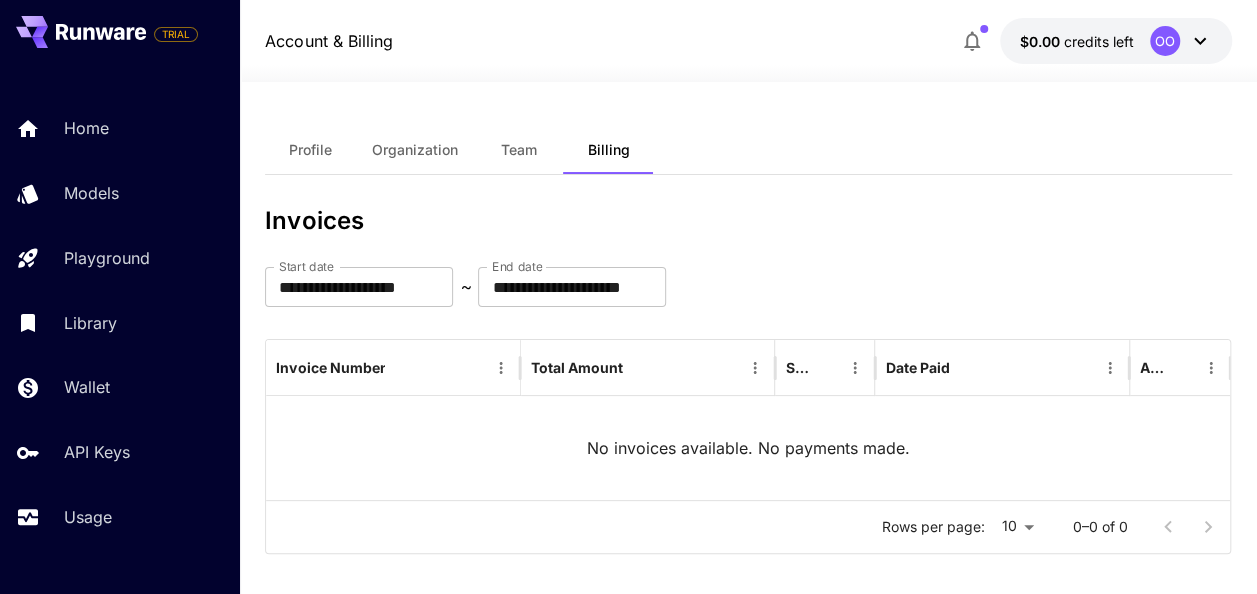 click on "Home" at bounding box center (144, 128) 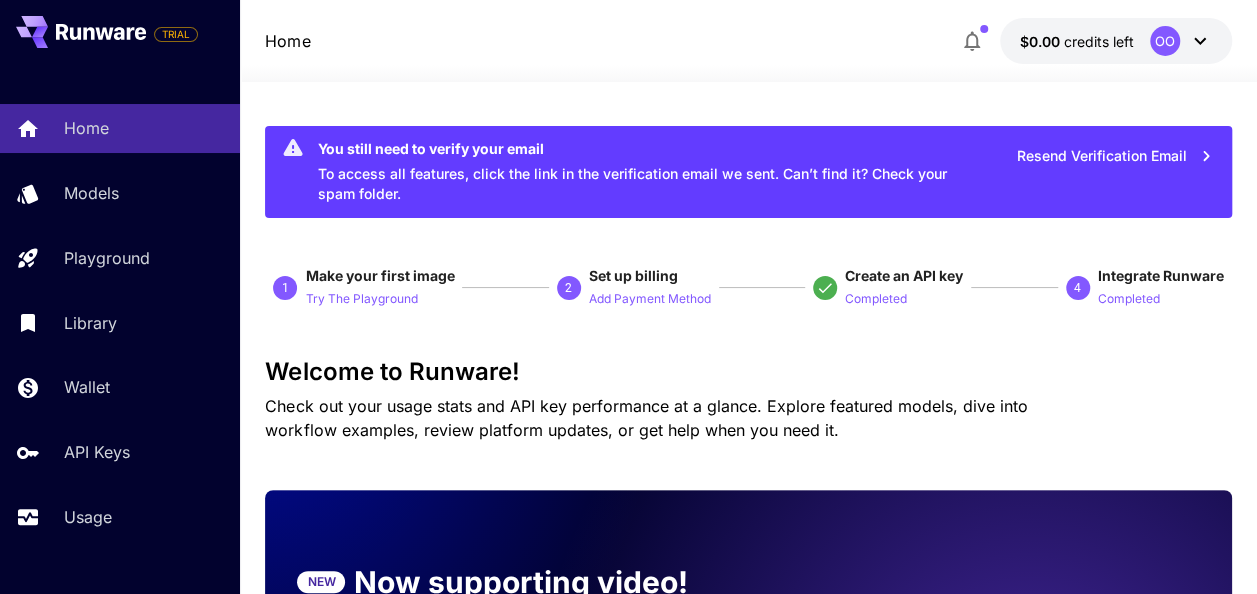 click on "Resend Verification Email" at bounding box center [1115, 156] 